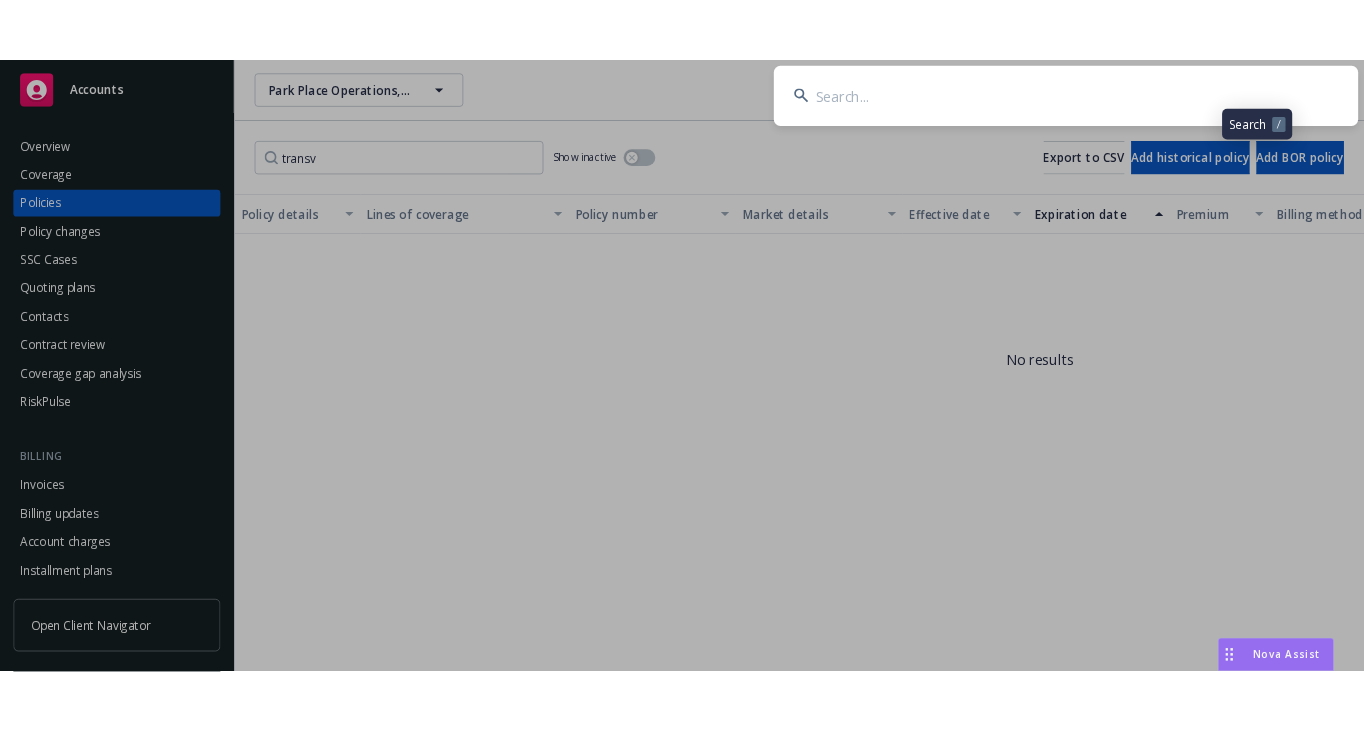 scroll, scrollTop: 0, scrollLeft: 0, axis: both 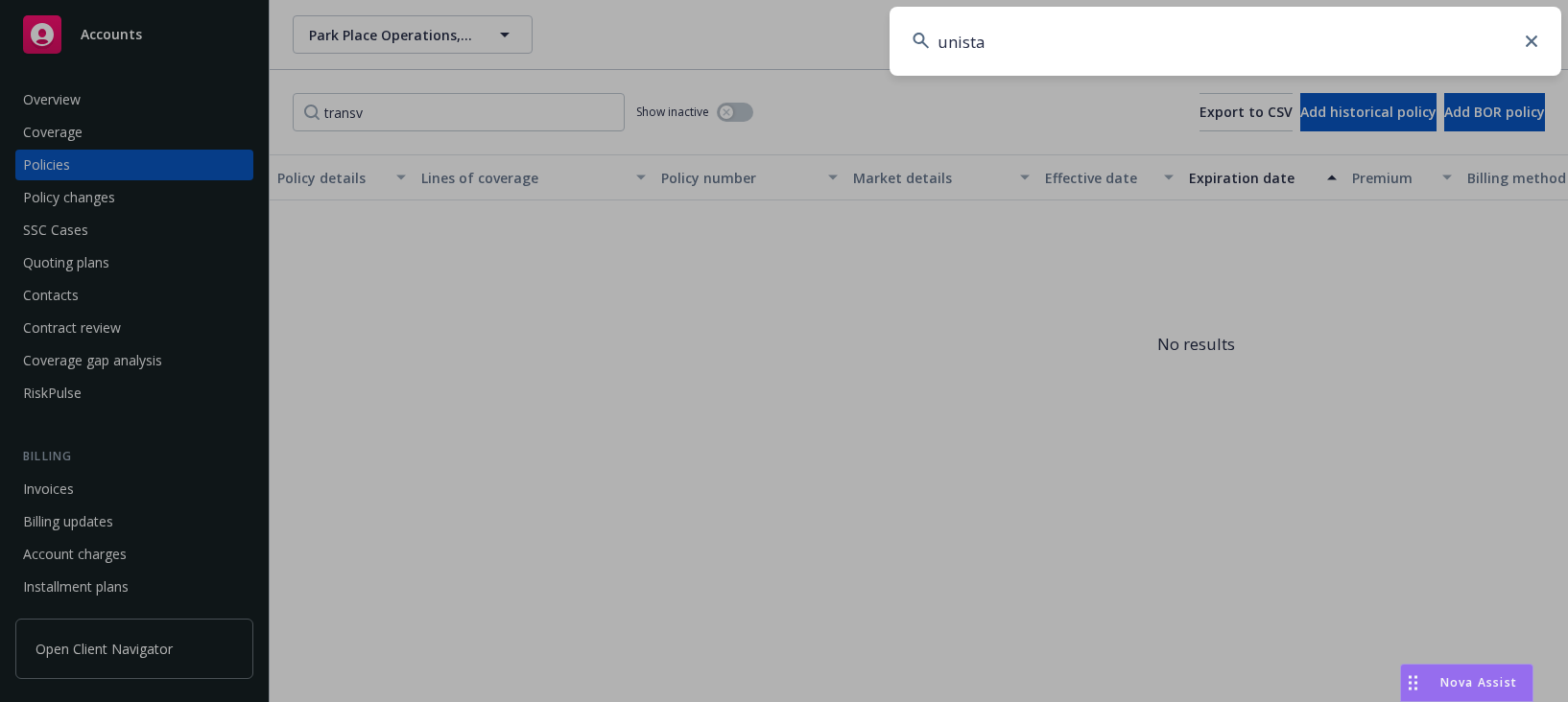 type on "unistar" 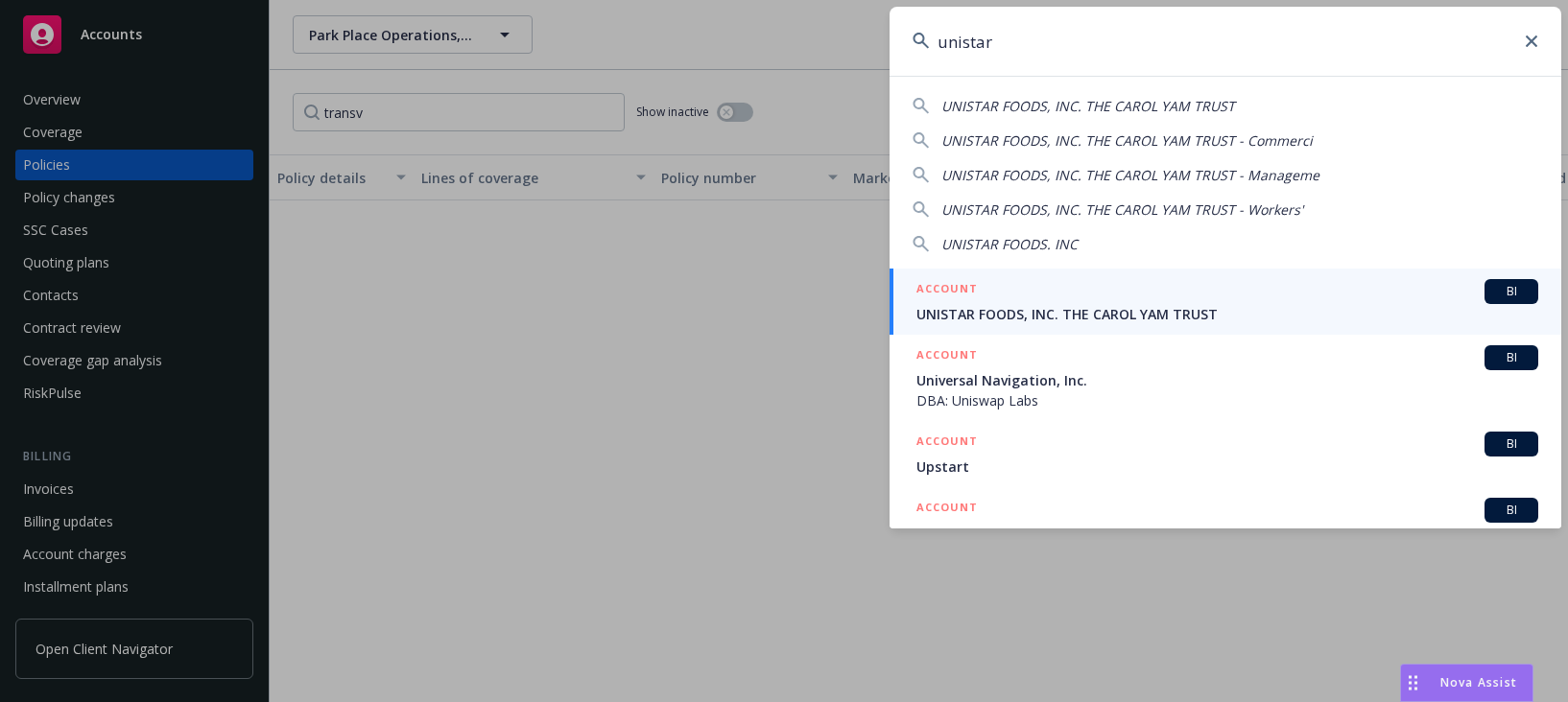 click on "ACCOUNT BI" at bounding box center [1227, 292] 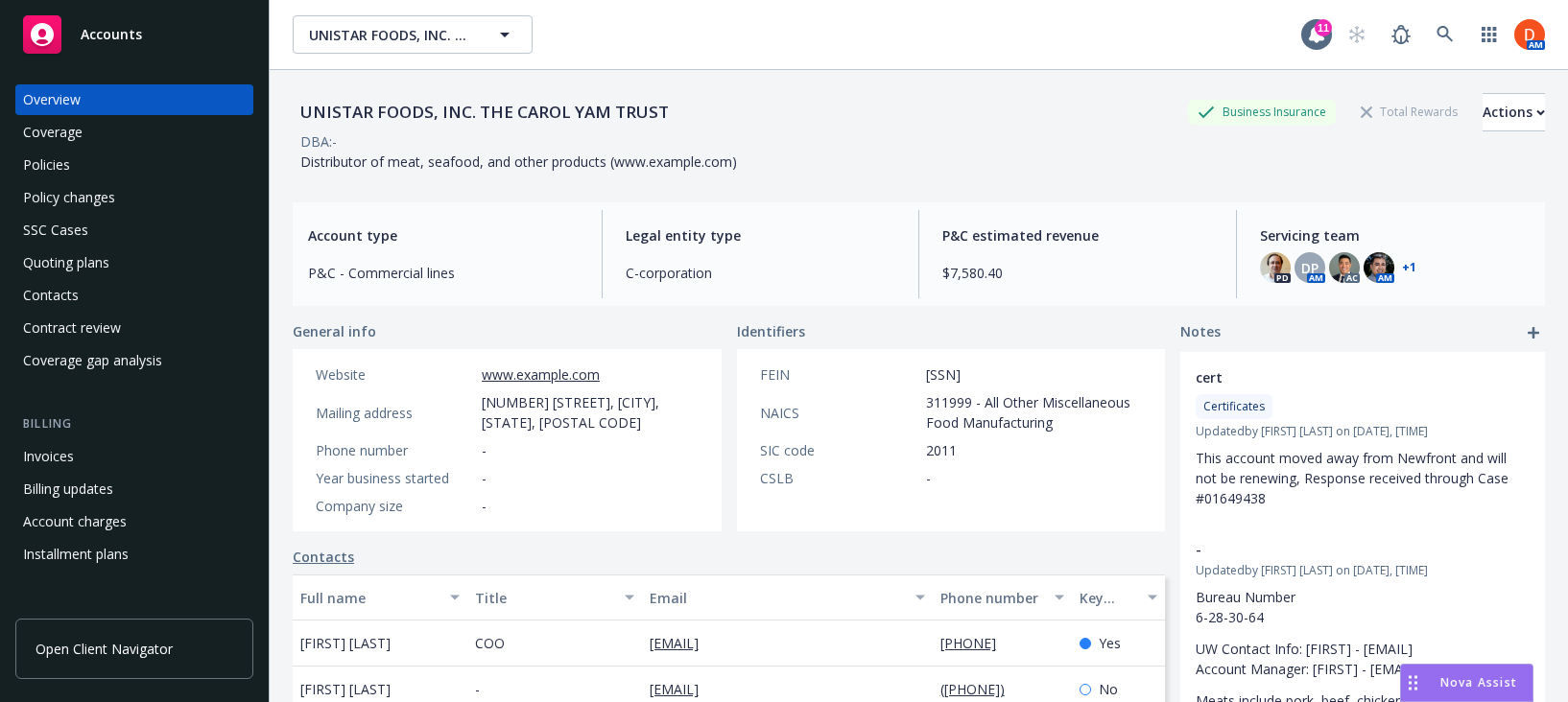 click on "Policies" at bounding box center (134, 165) 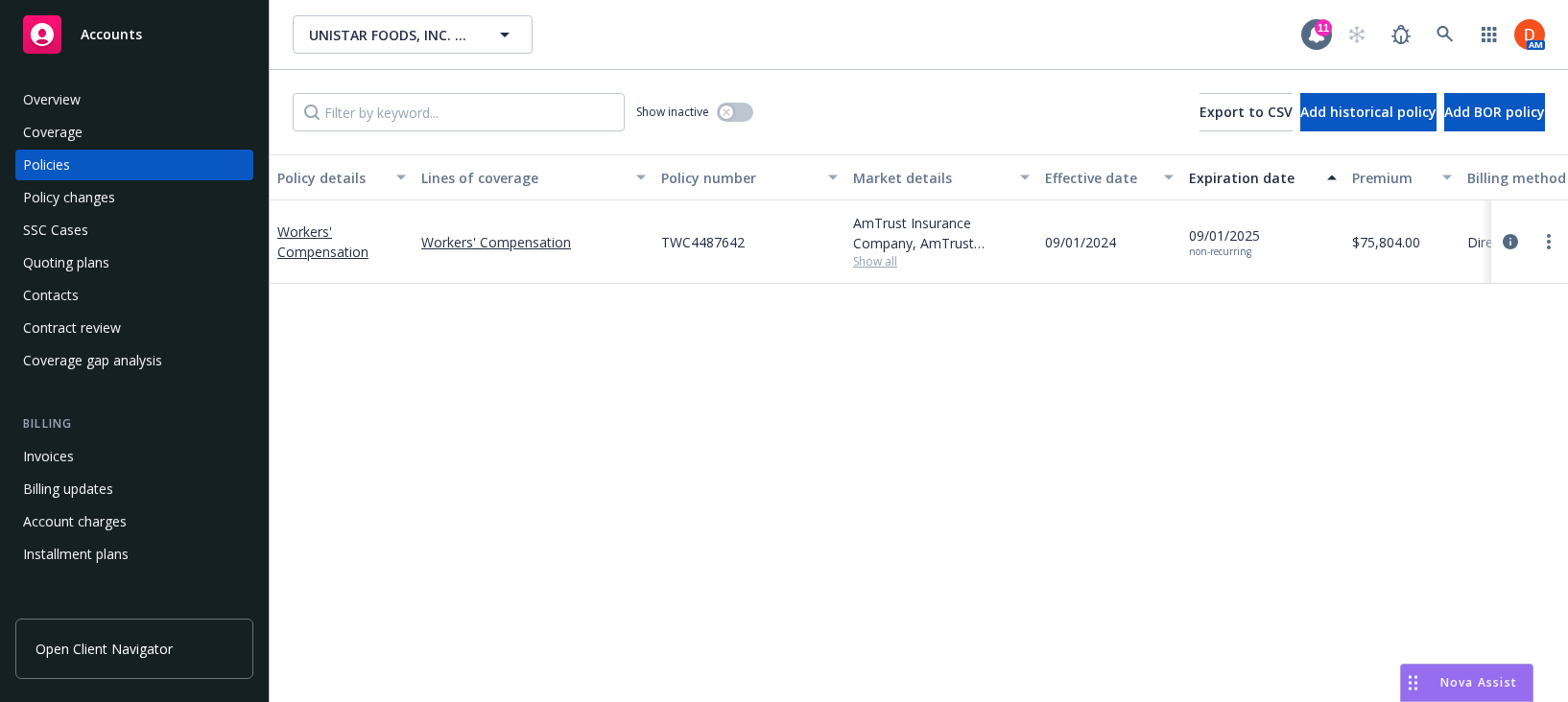 click on "Overview" at bounding box center [134, 100] 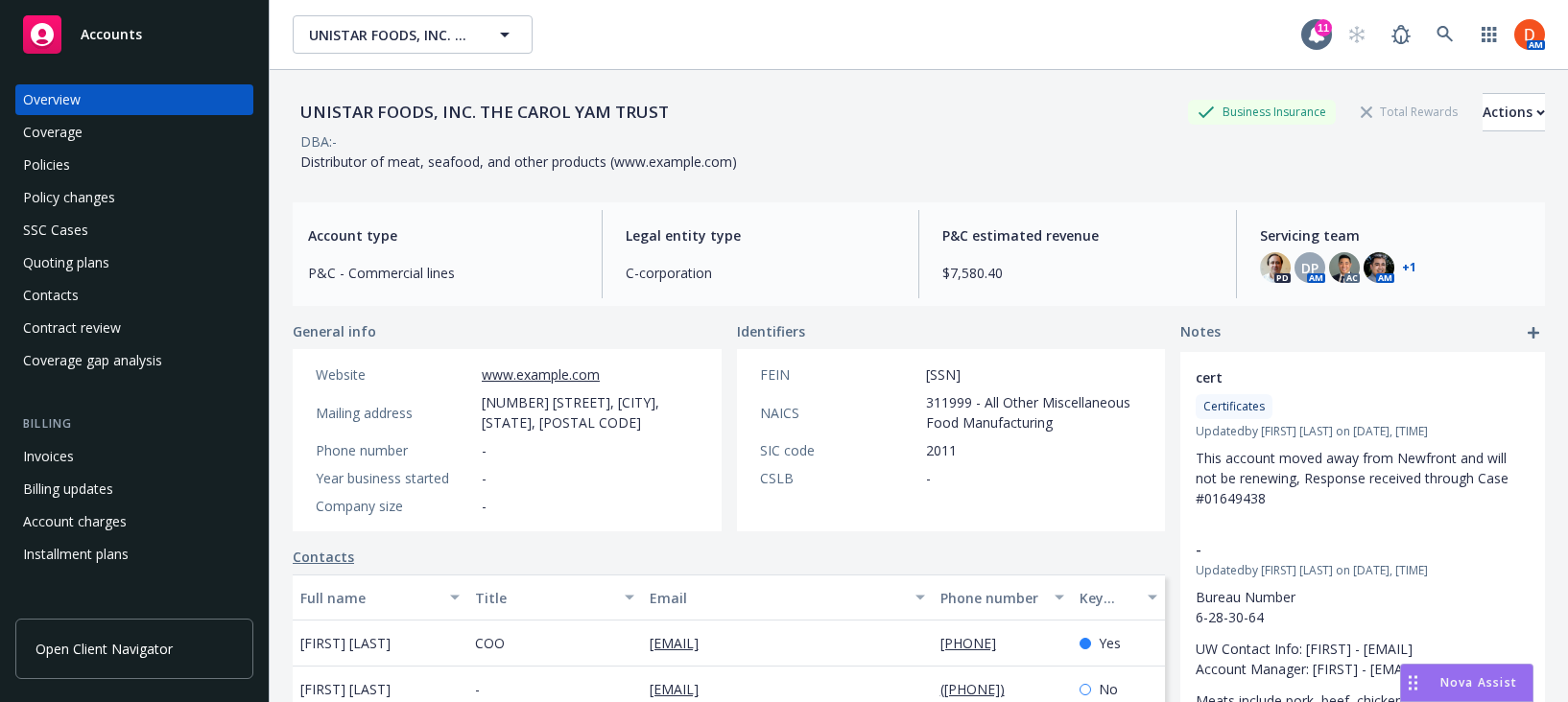 click on "Policies" at bounding box center [134, 165] 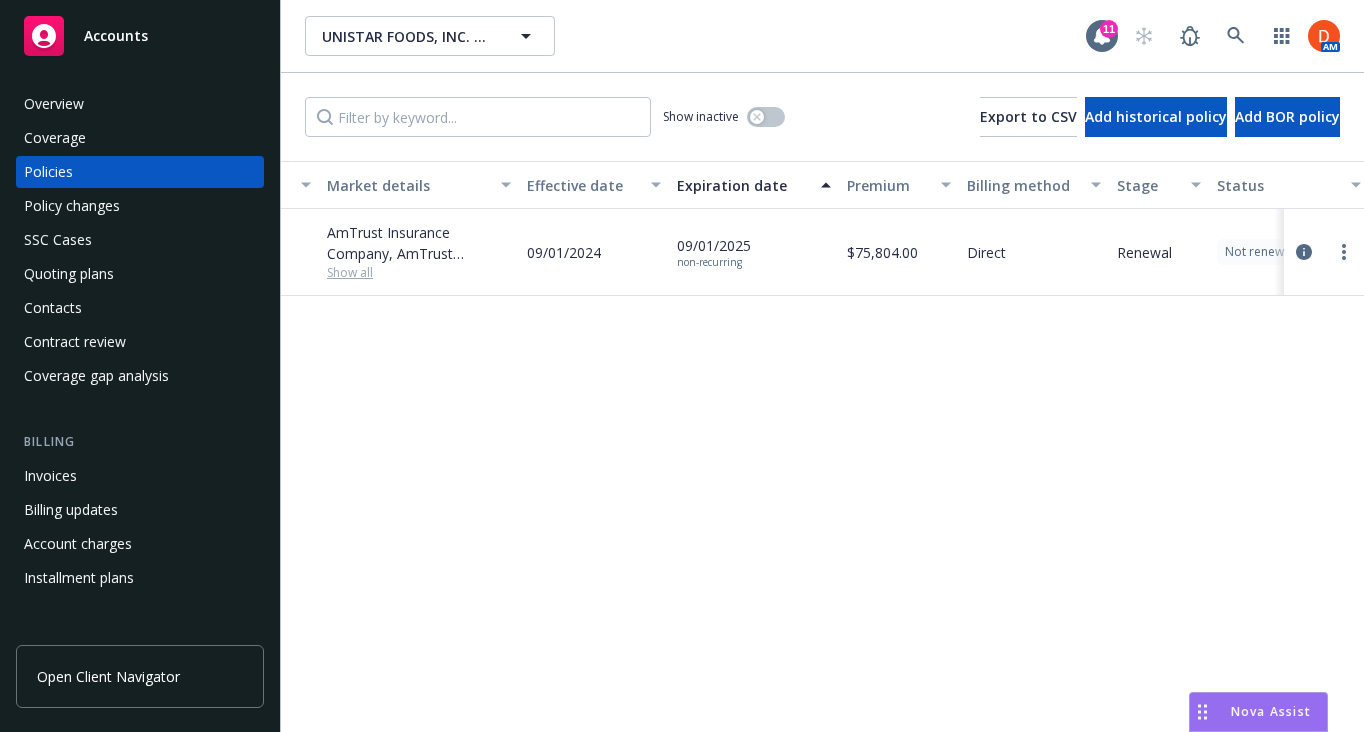 scroll, scrollTop: 0, scrollLeft: 564, axis: horizontal 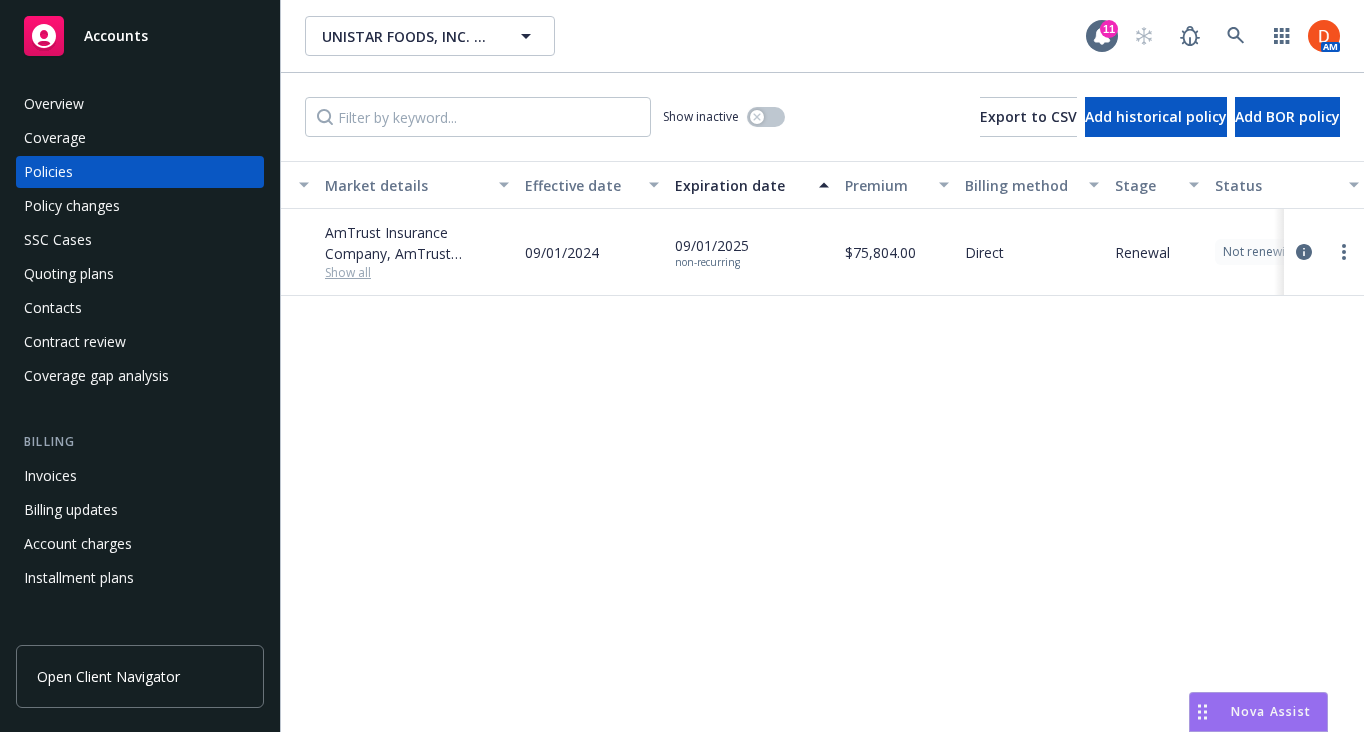 click on "Overview" at bounding box center [140, 104] 